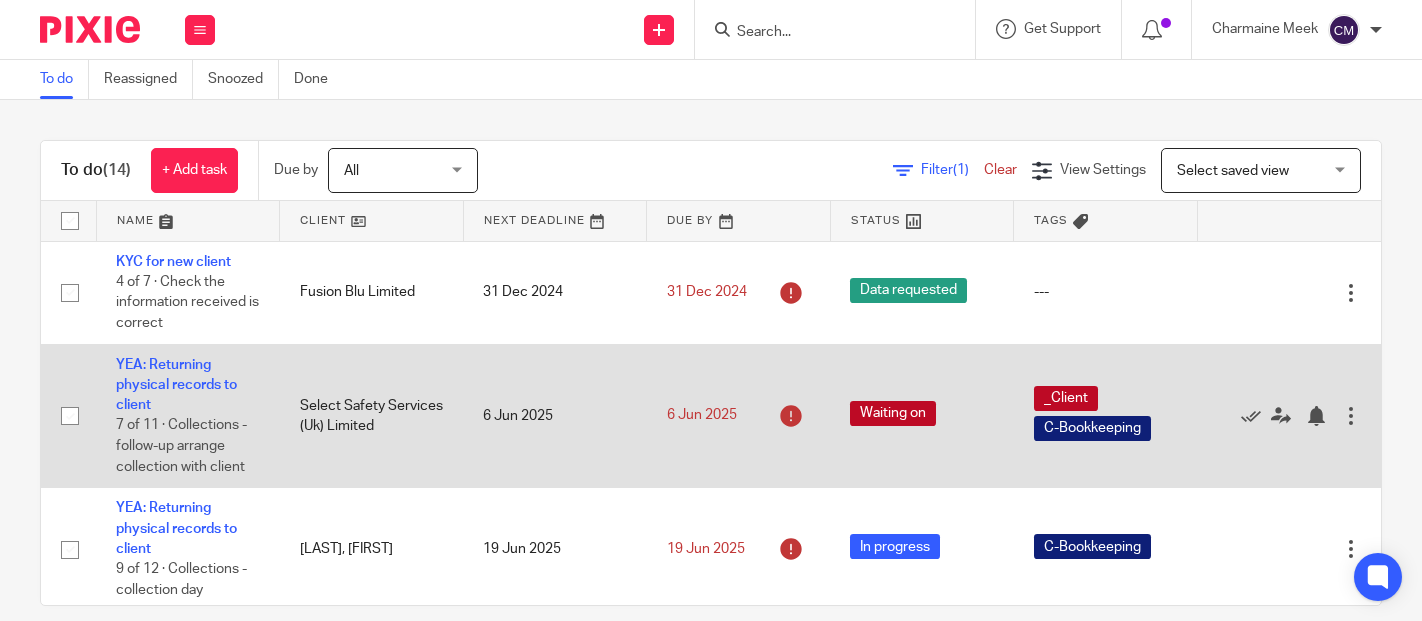 scroll, scrollTop: 0, scrollLeft: 0, axis: both 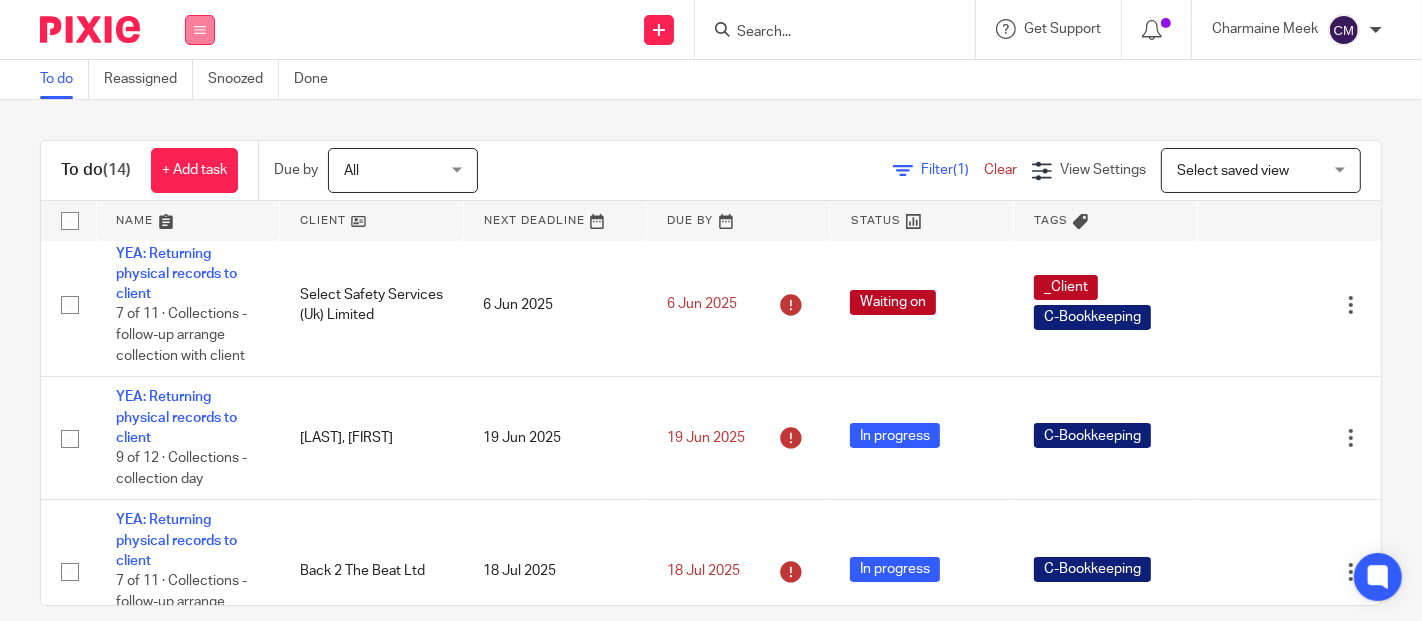 click at bounding box center (200, 30) 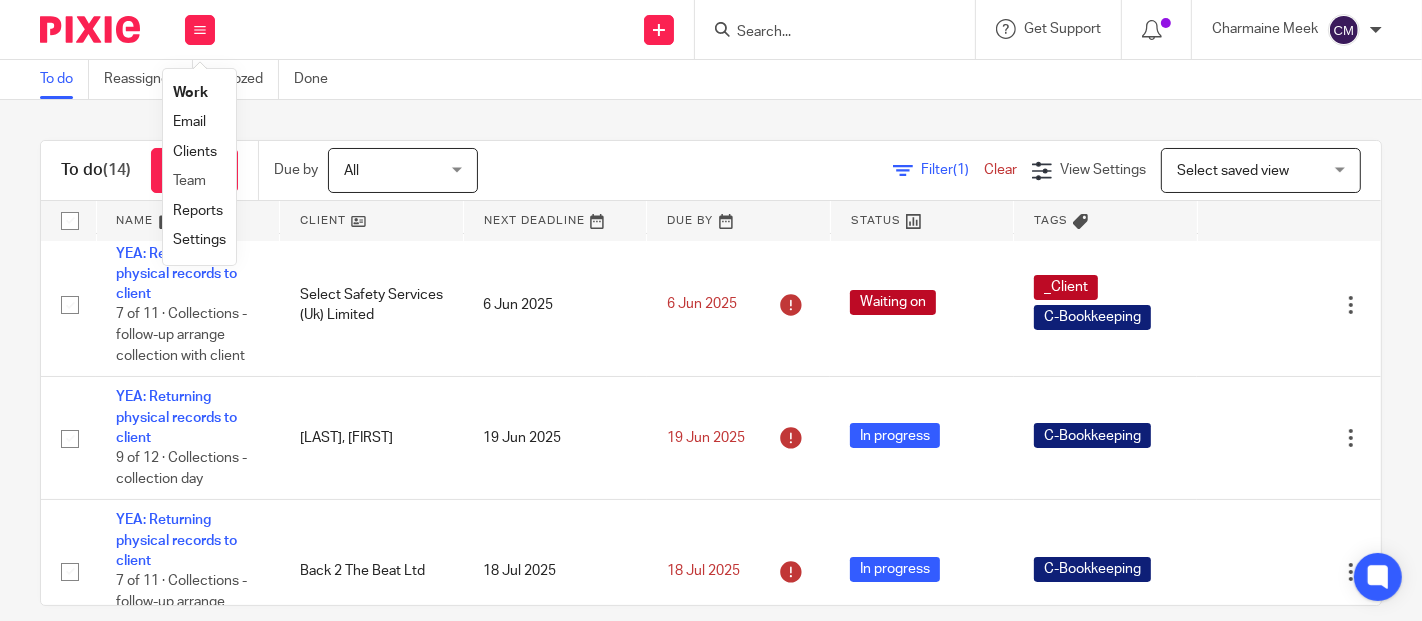 click on "Team" at bounding box center (199, 181) 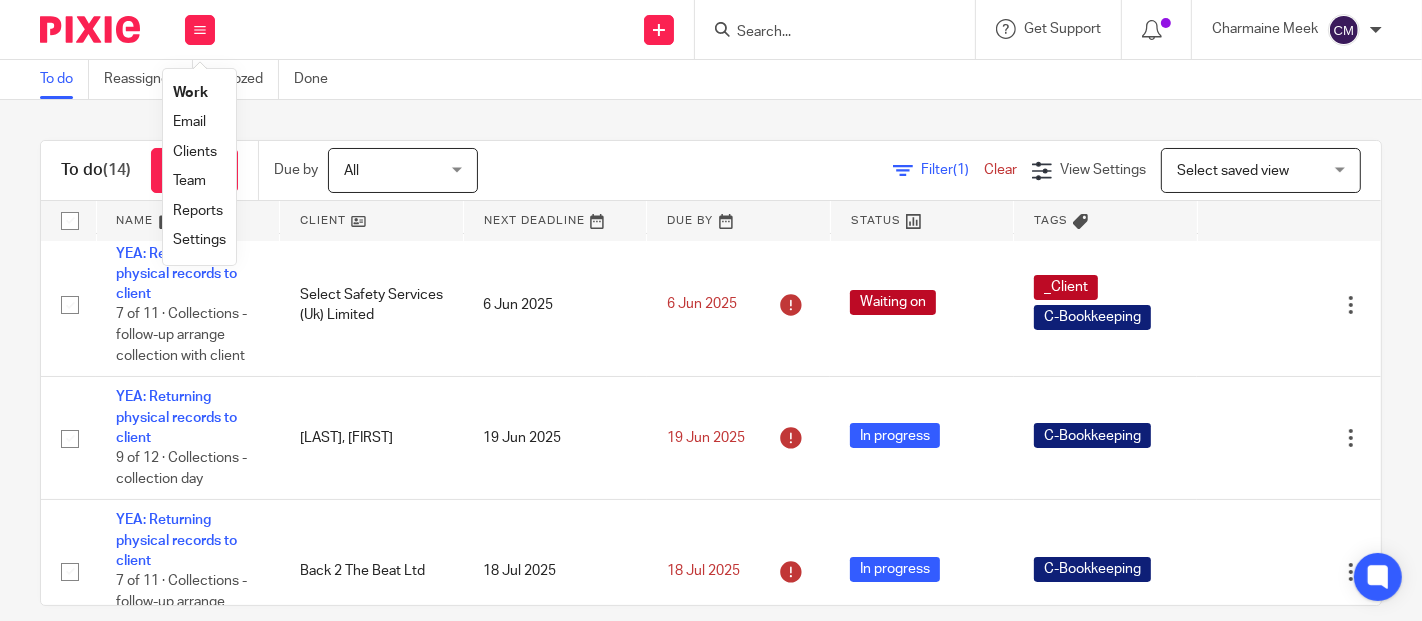 click on "Team" at bounding box center (189, 181) 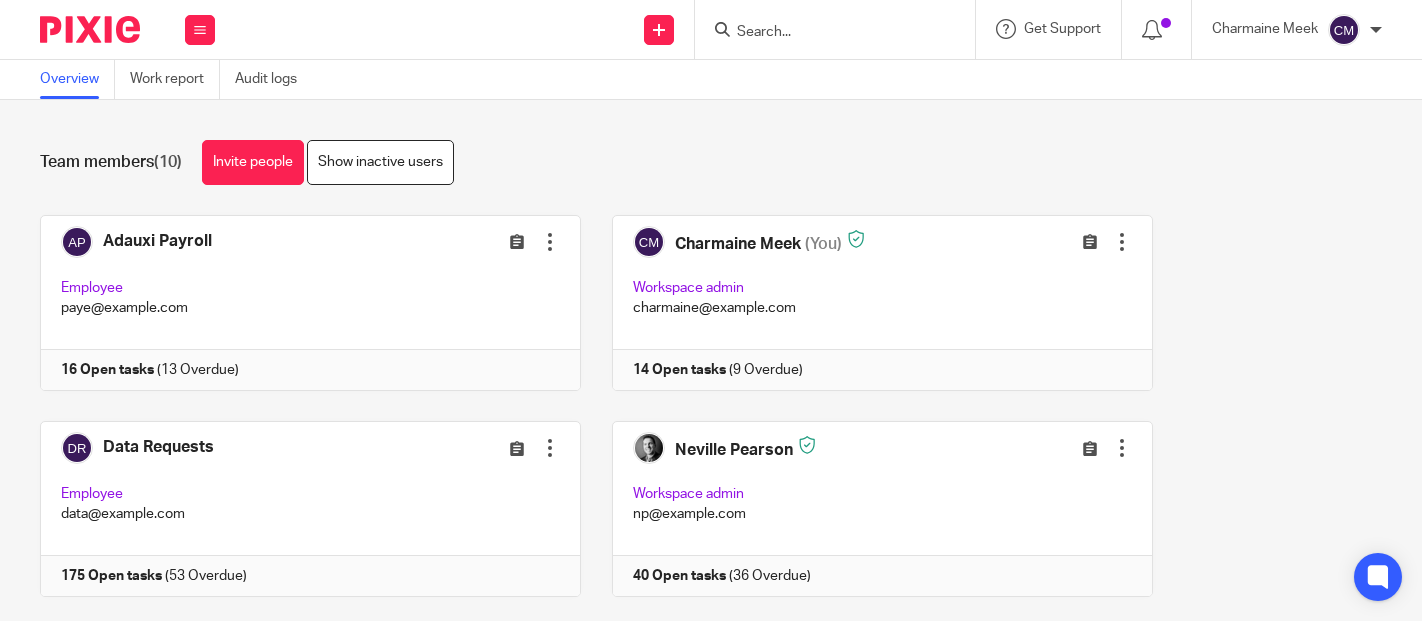 scroll, scrollTop: 0, scrollLeft: 0, axis: both 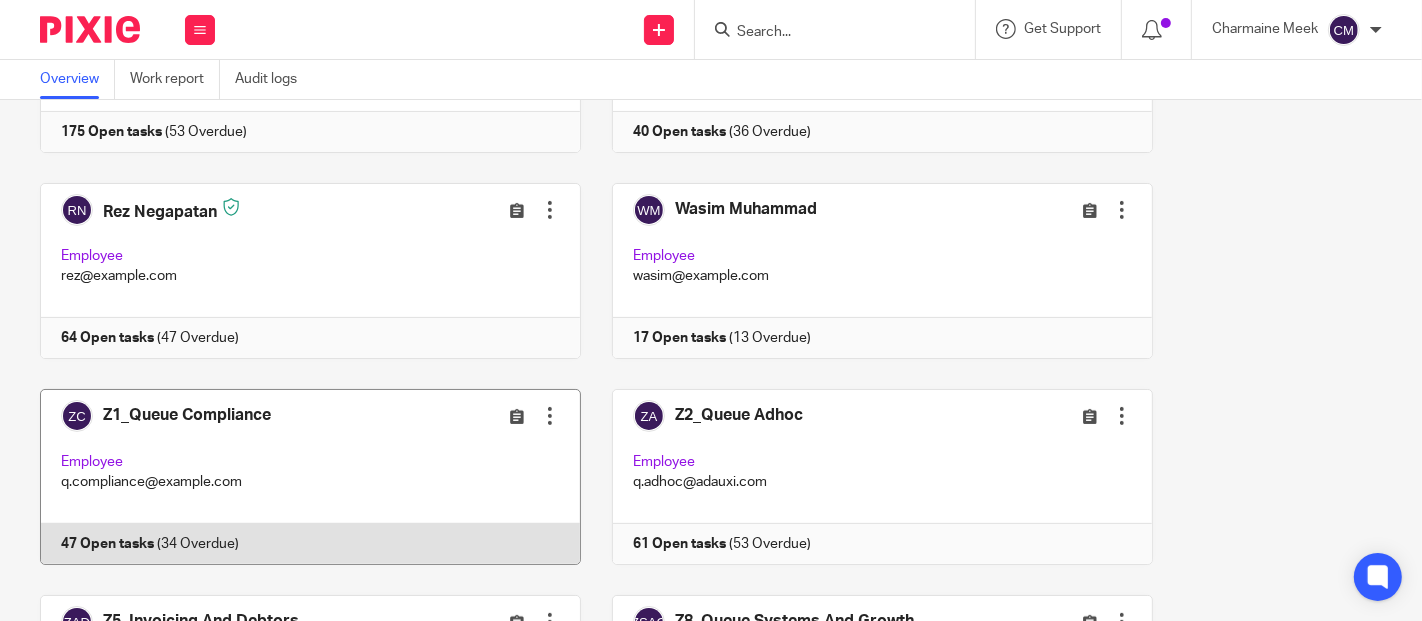 click at bounding box center [295, 477] 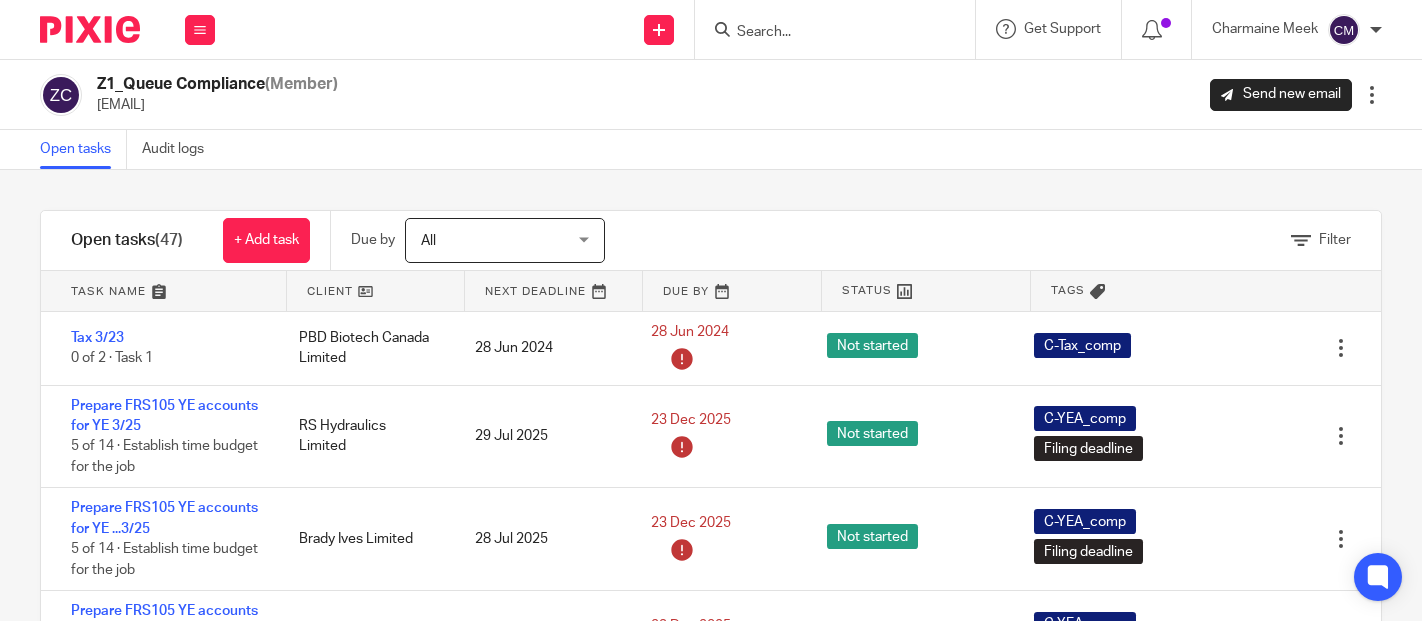 scroll, scrollTop: 0, scrollLeft: 0, axis: both 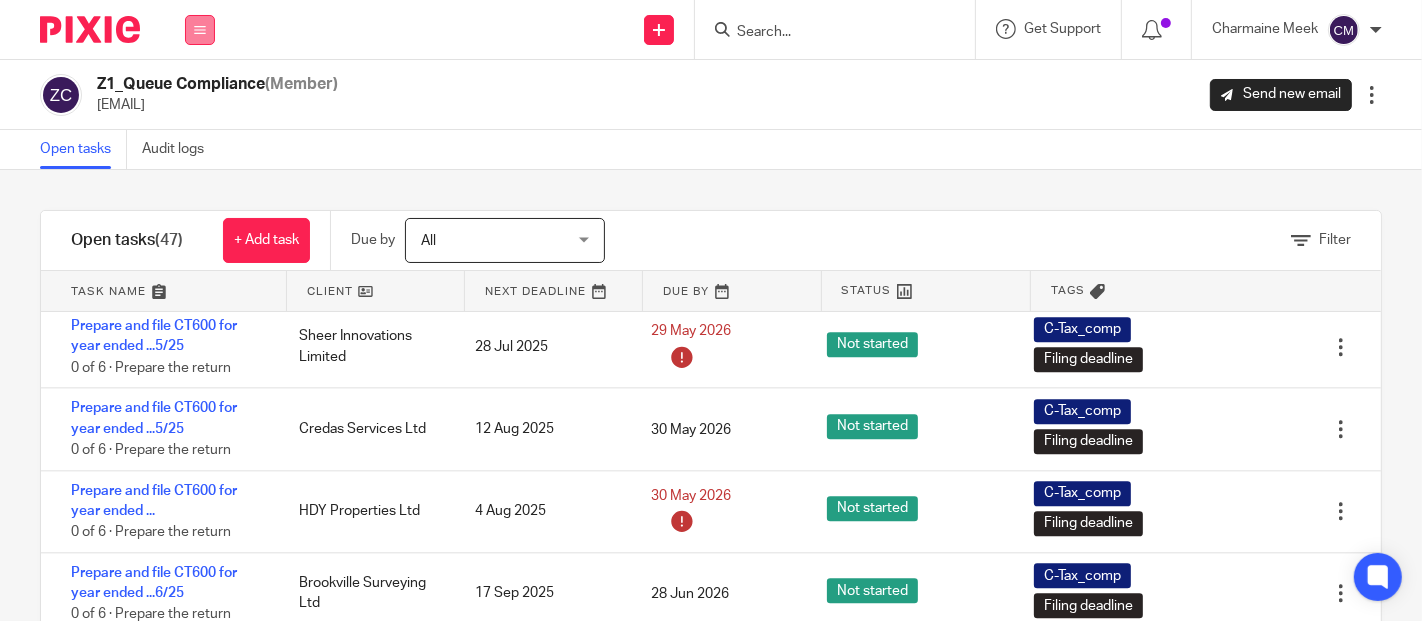 click at bounding box center [200, 30] 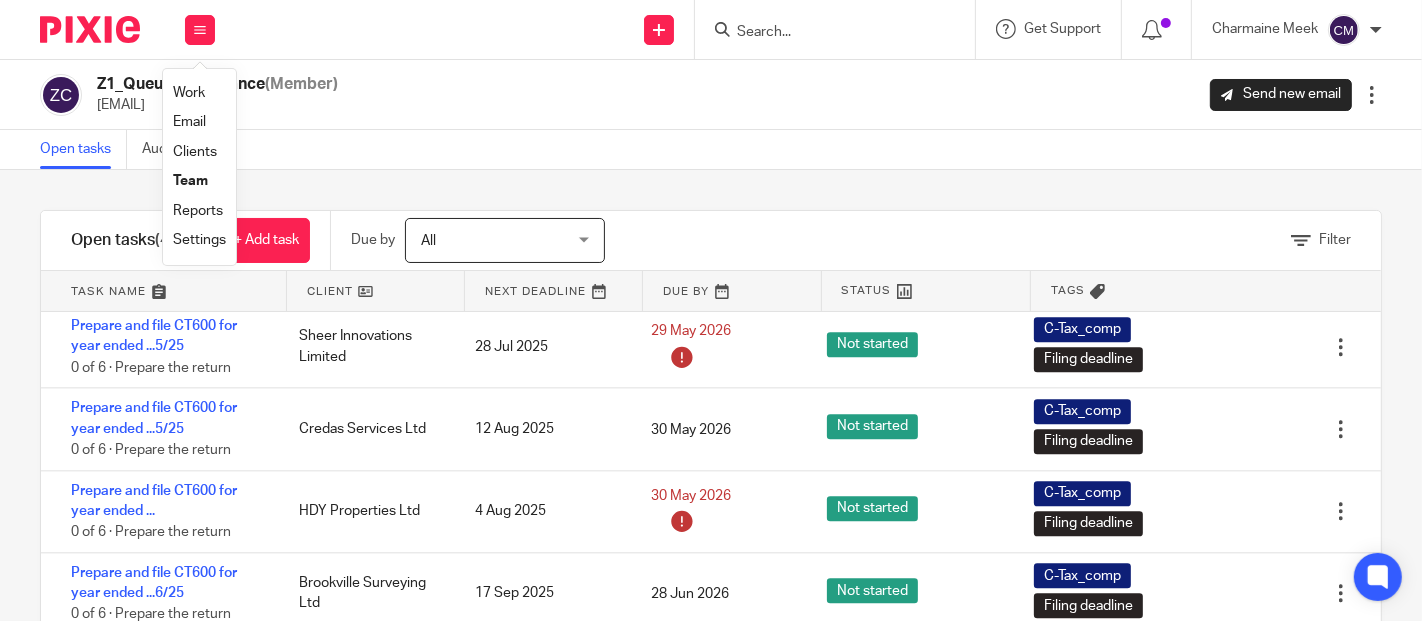 click on "Work" at bounding box center (189, 93) 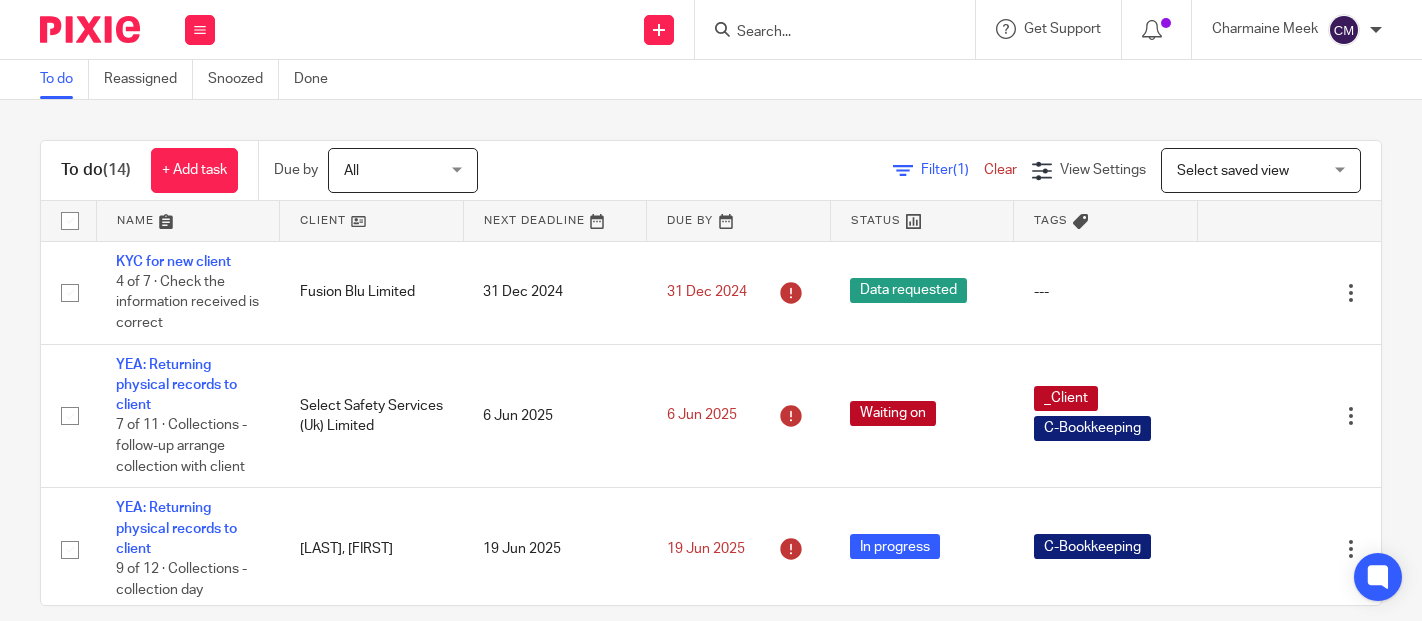 scroll, scrollTop: 0, scrollLeft: 0, axis: both 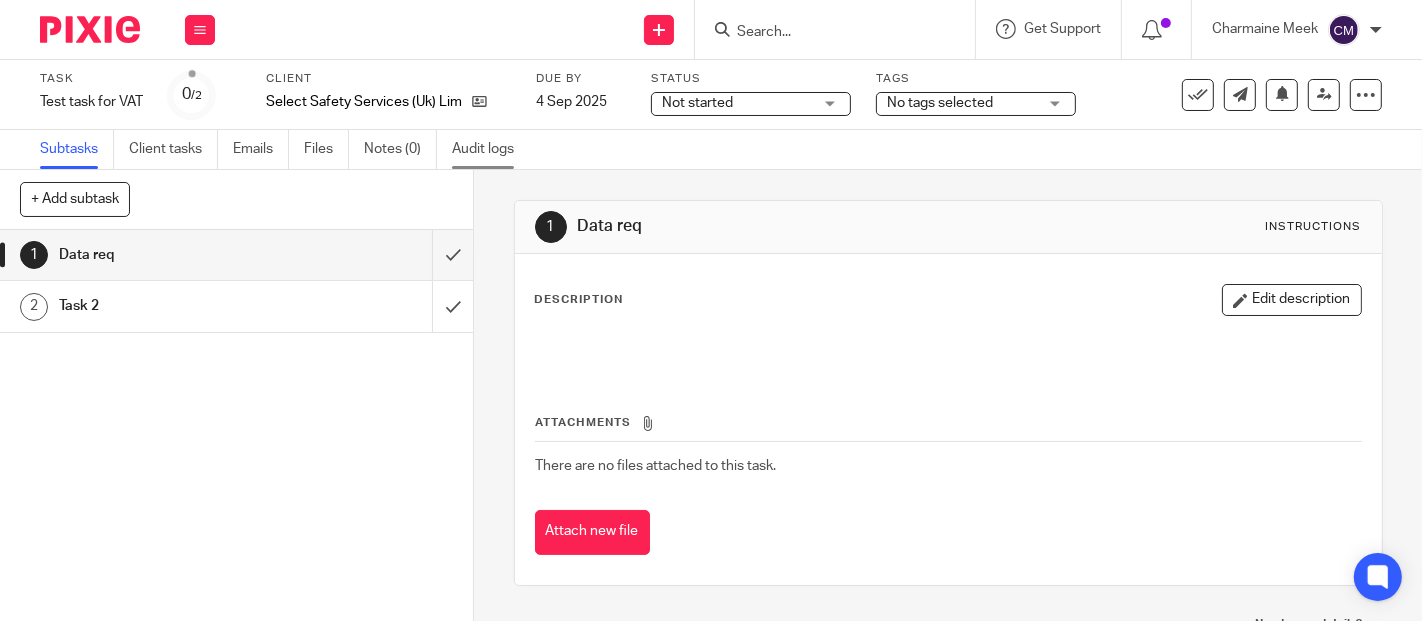 click on "Audit logs" at bounding box center (490, 149) 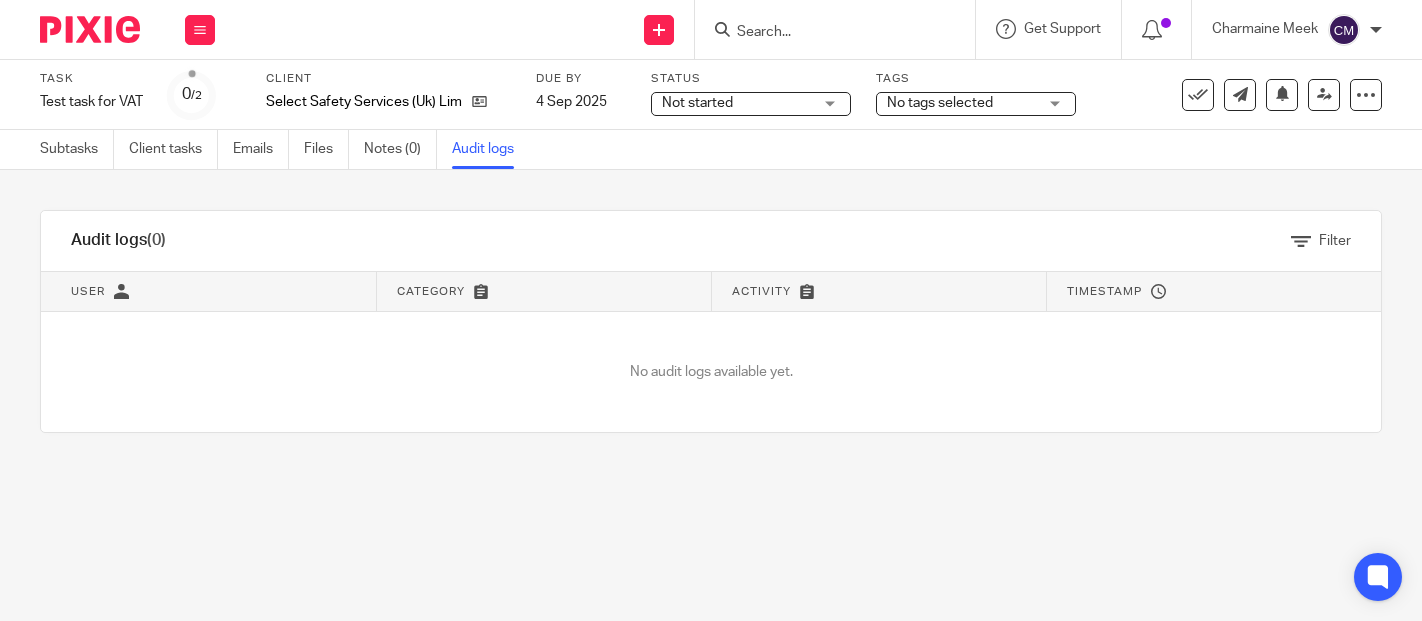 scroll, scrollTop: 0, scrollLeft: 0, axis: both 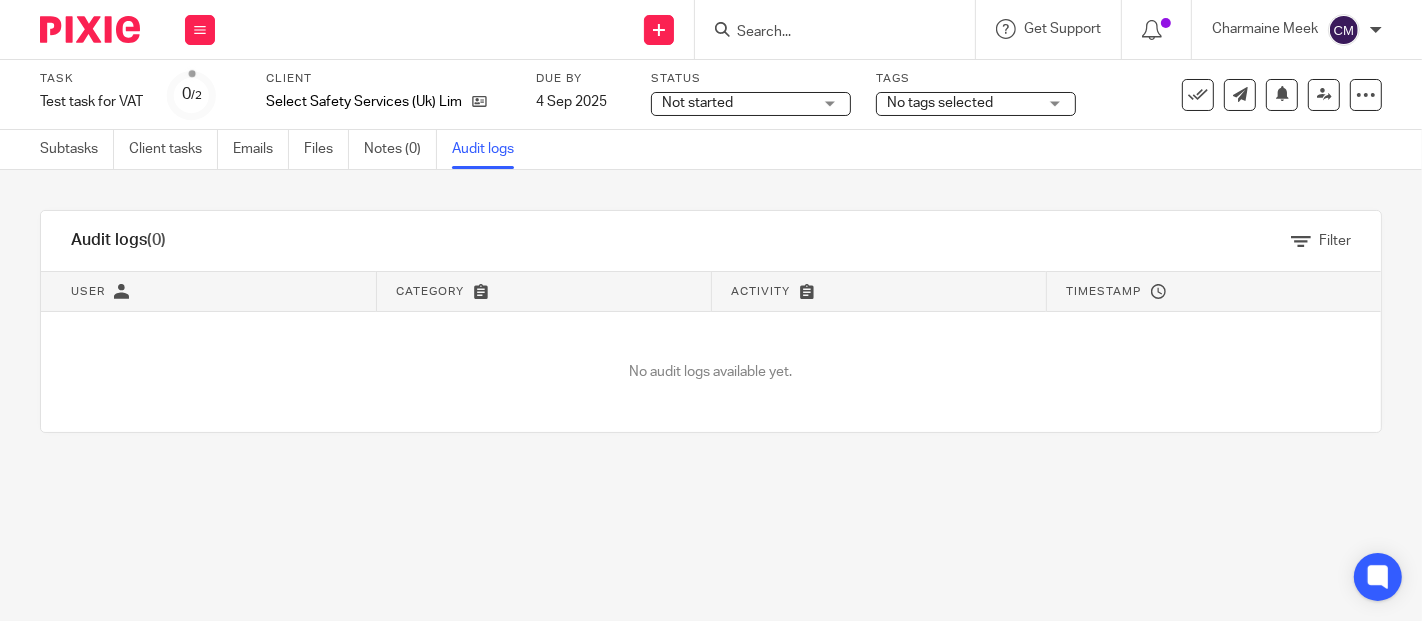 click on "Subtasks" at bounding box center [77, 149] 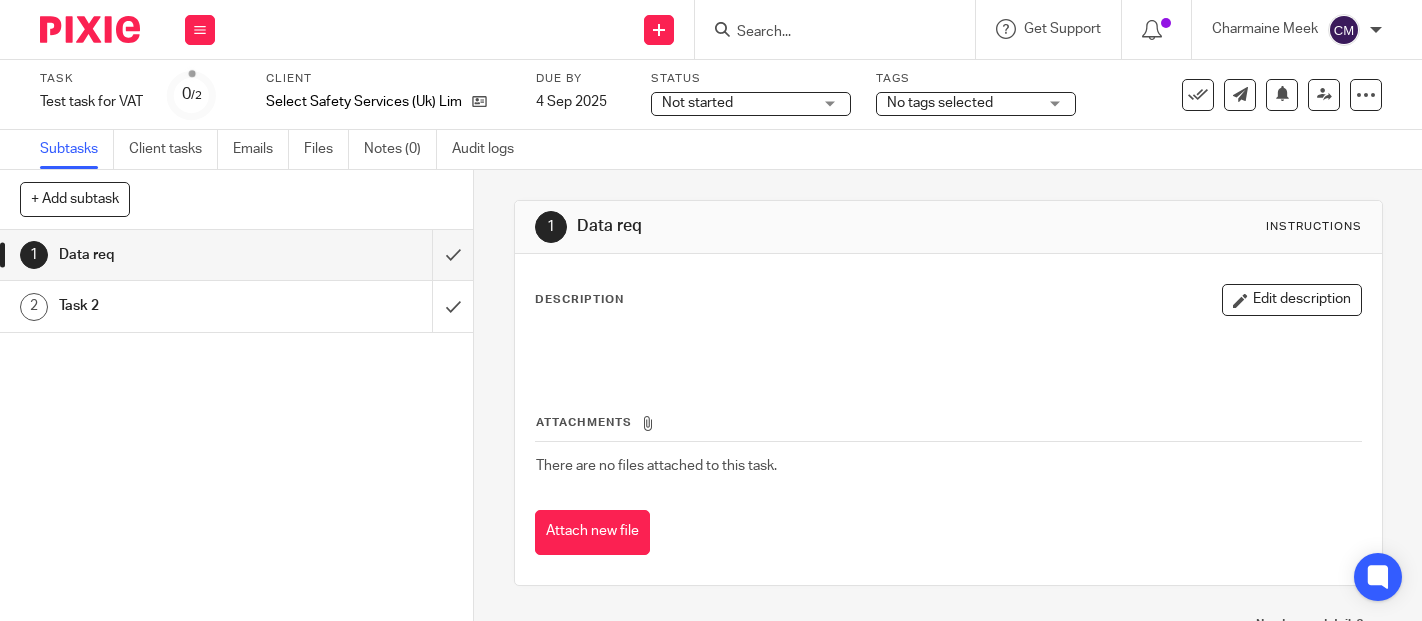 scroll, scrollTop: 0, scrollLeft: 0, axis: both 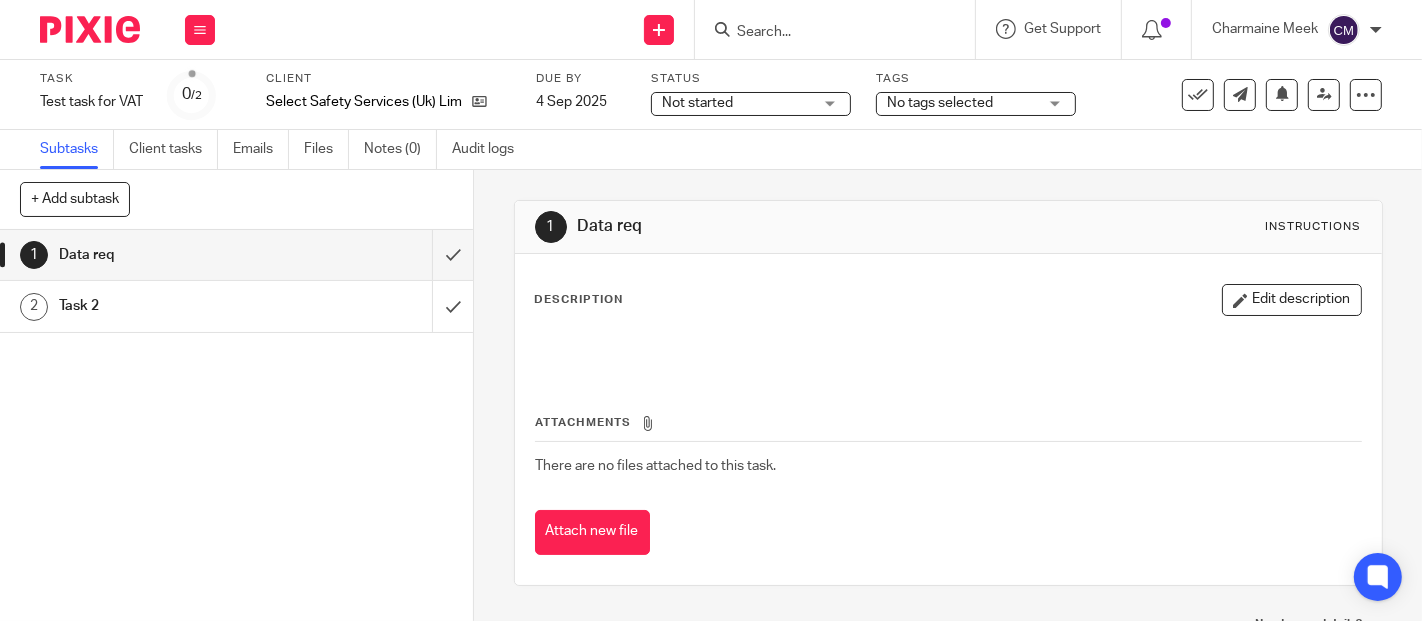 click on "1
Data req
2
Task 2" at bounding box center [236, 425] 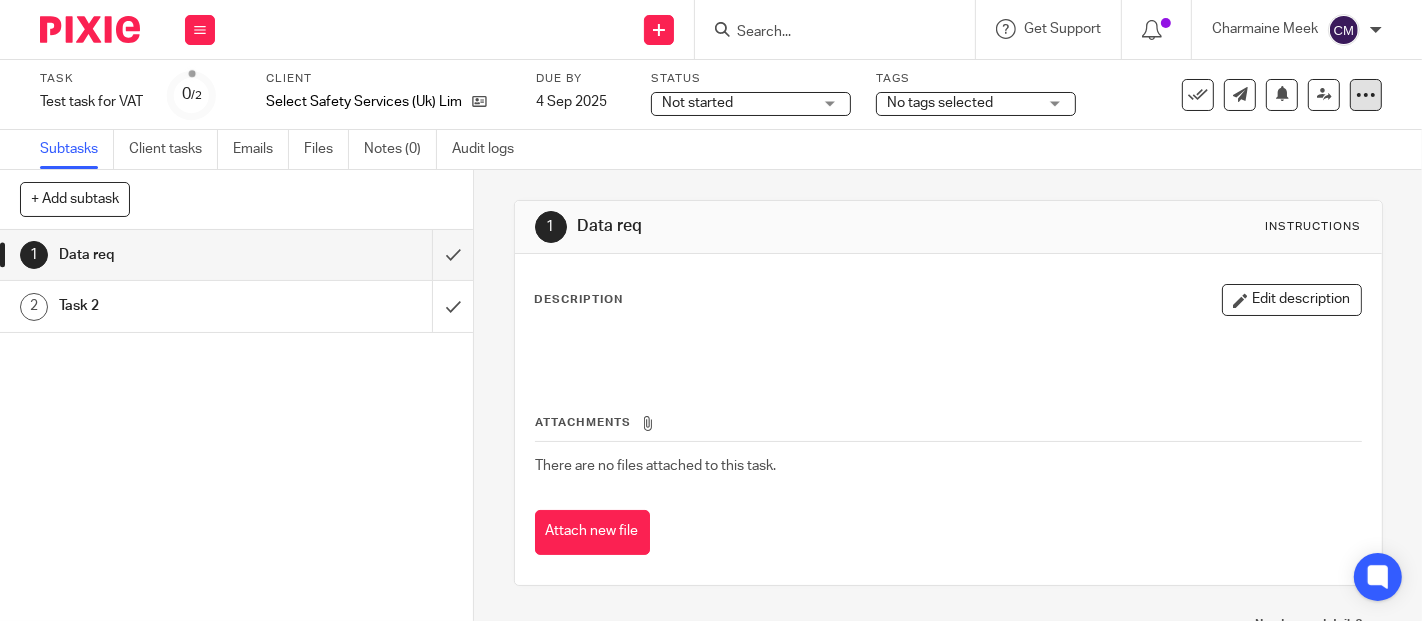 click at bounding box center (1366, 95) 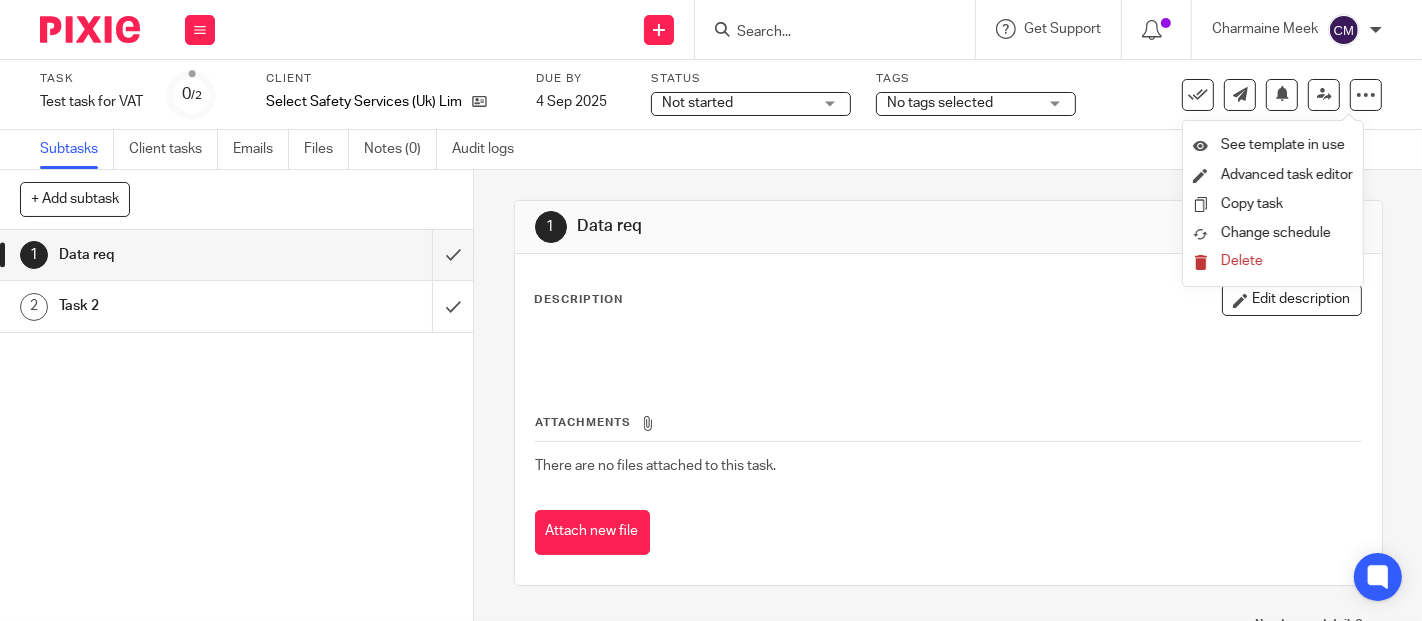 click on "Delete" at bounding box center (1242, 261) 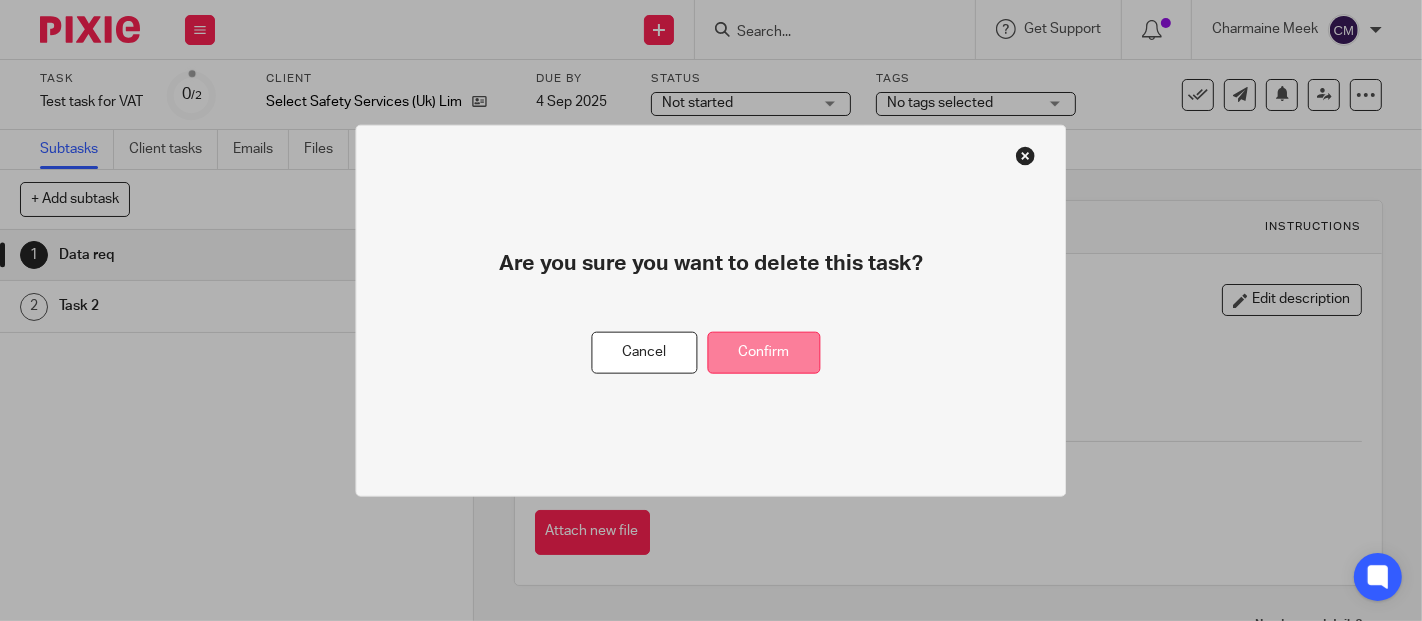 click on "Confirm" at bounding box center (764, 352) 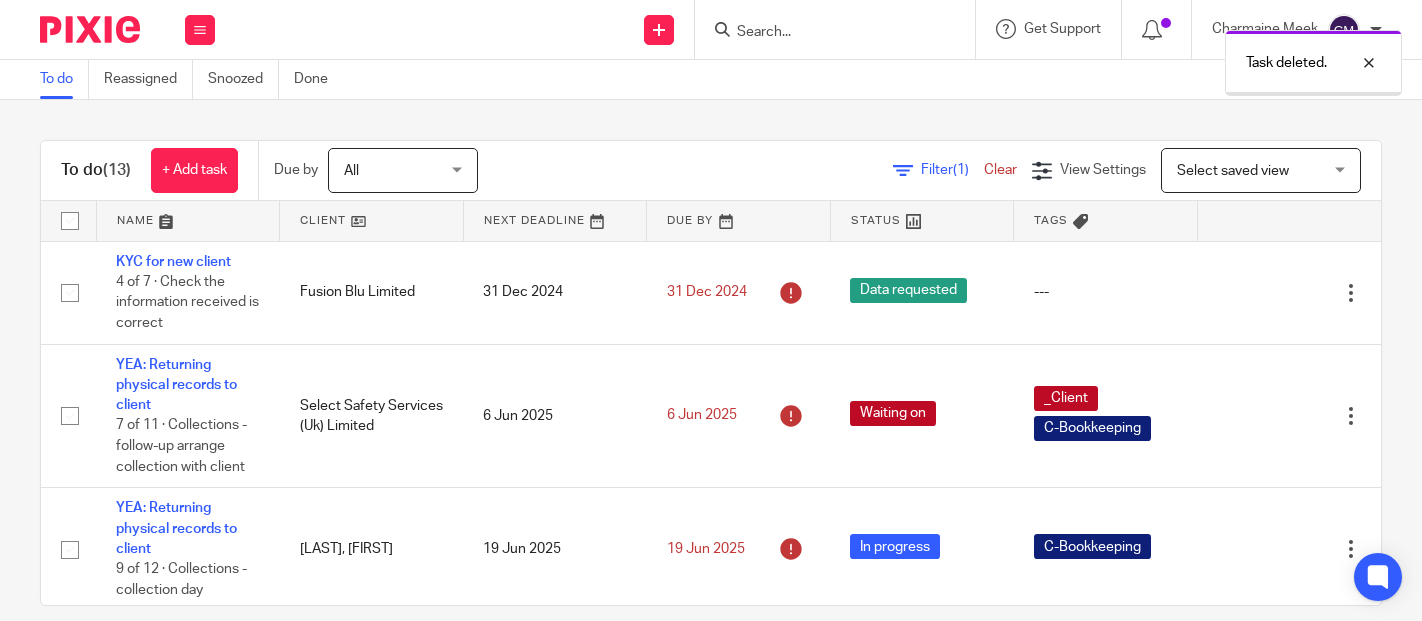 scroll, scrollTop: 0, scrollLeft: 0, axis: both 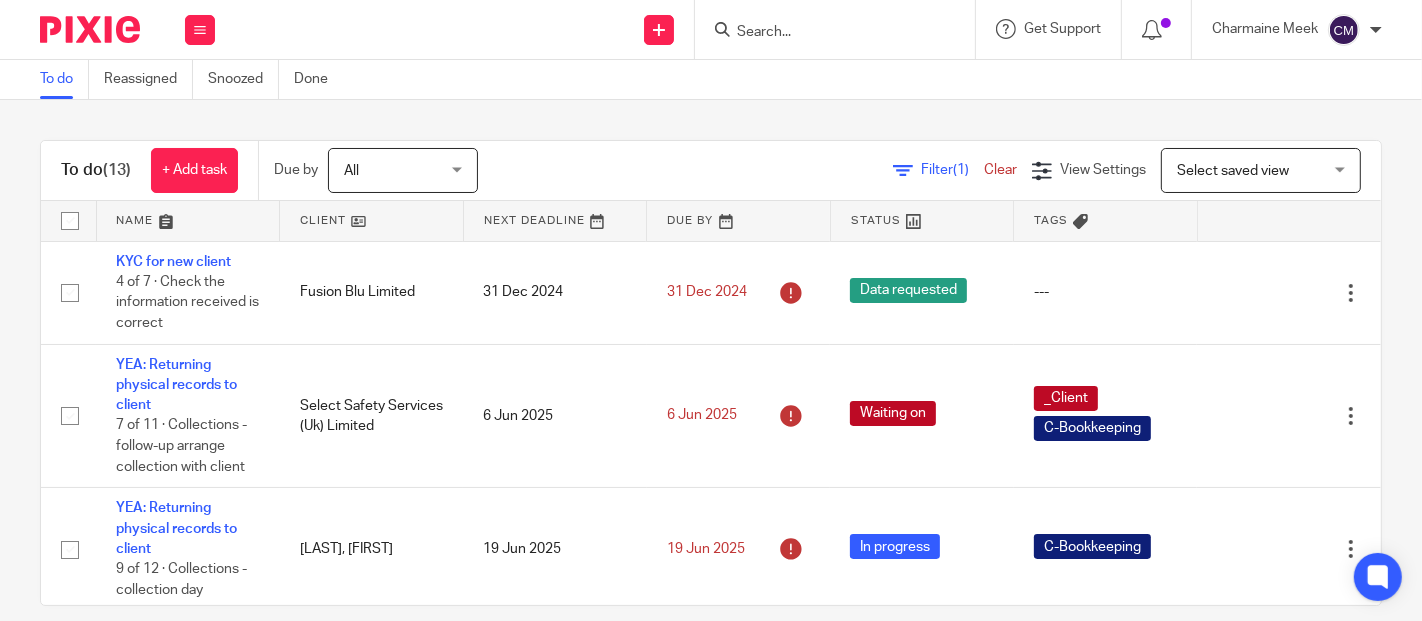 click at bounding box center (825, 33) 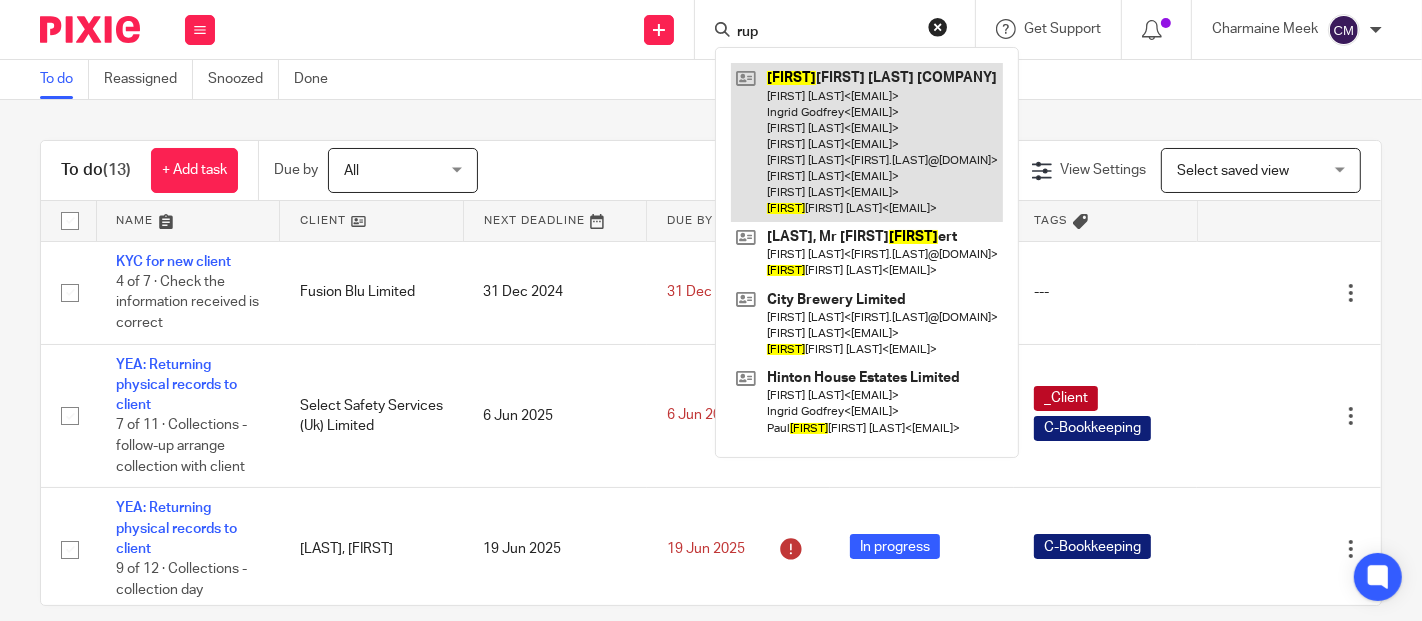 type on "rup" 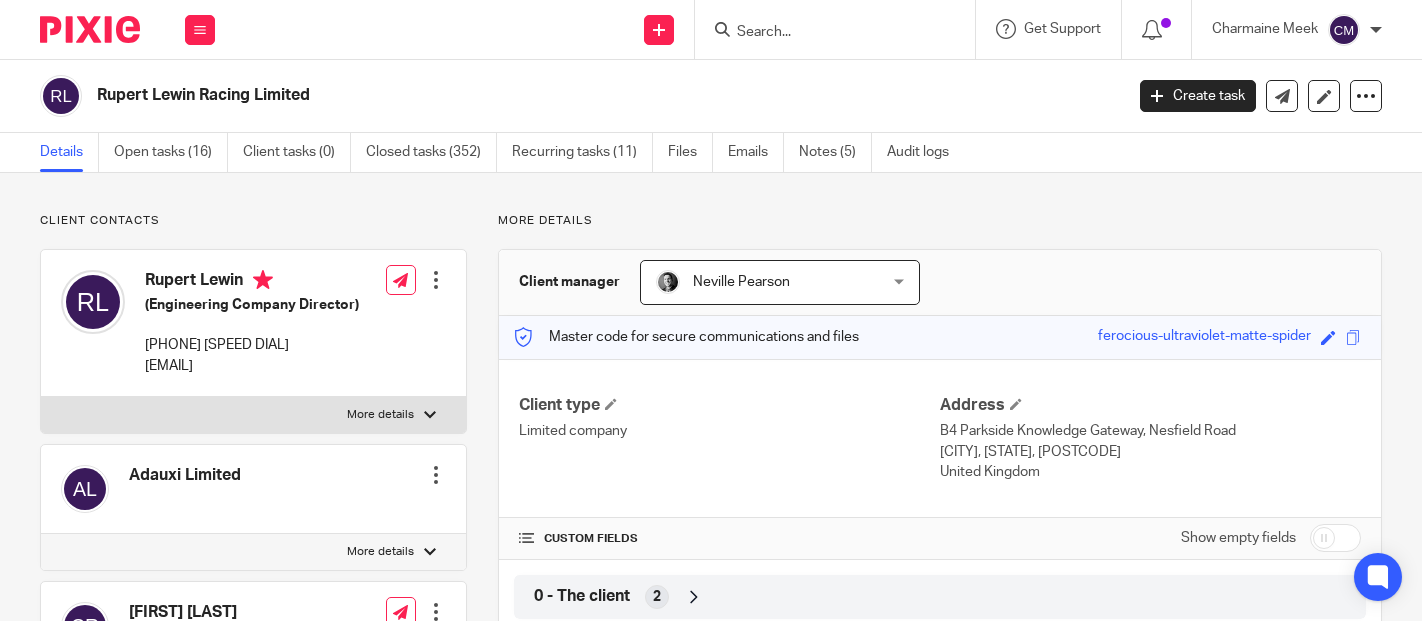 scroll, scrollTop: 0, scrollLeft: 0, axis: both 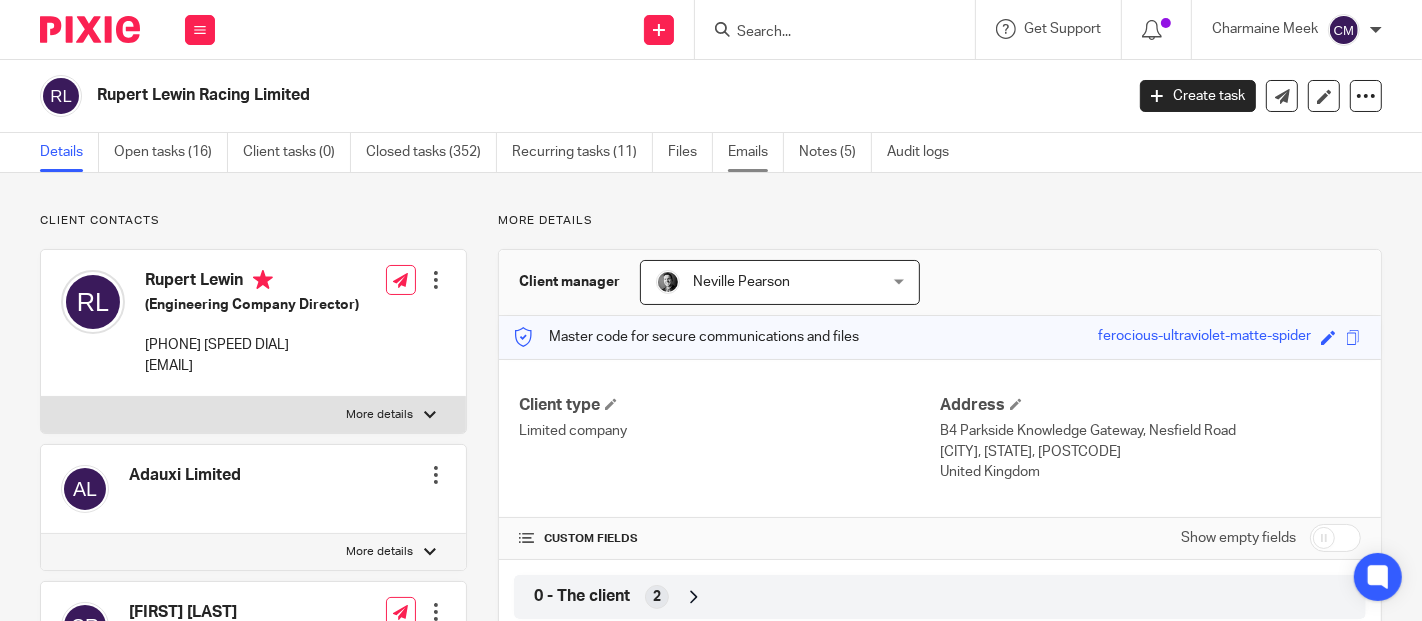 click on "Emails" at bounding box center (756, 152) 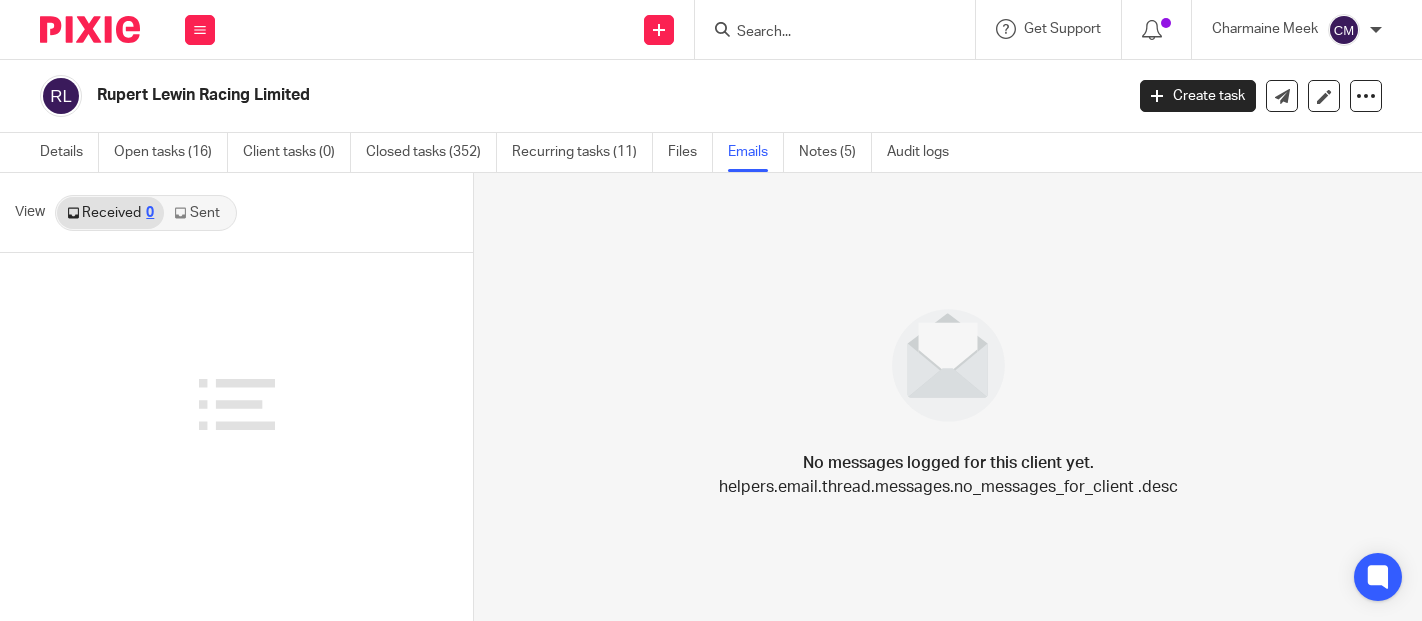 scroll, scrollTop: 0, scrollLeft: 0, axis: both 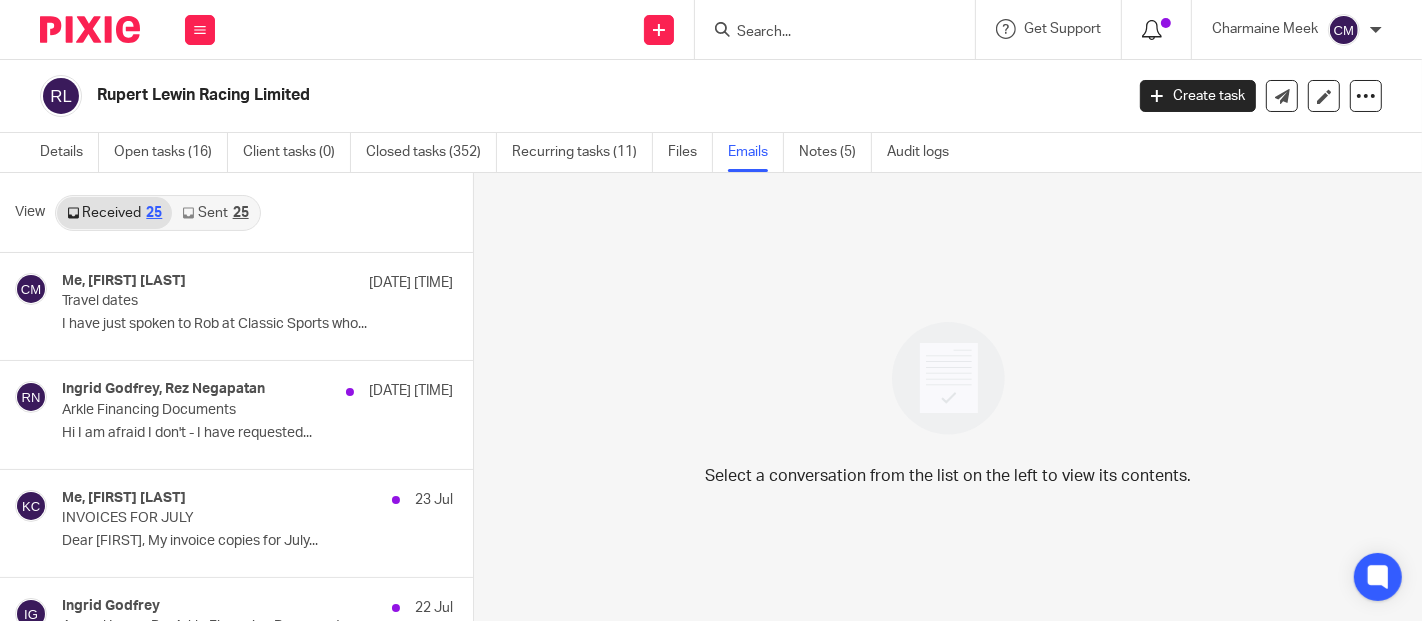 click at bounding box center (1152, 30) 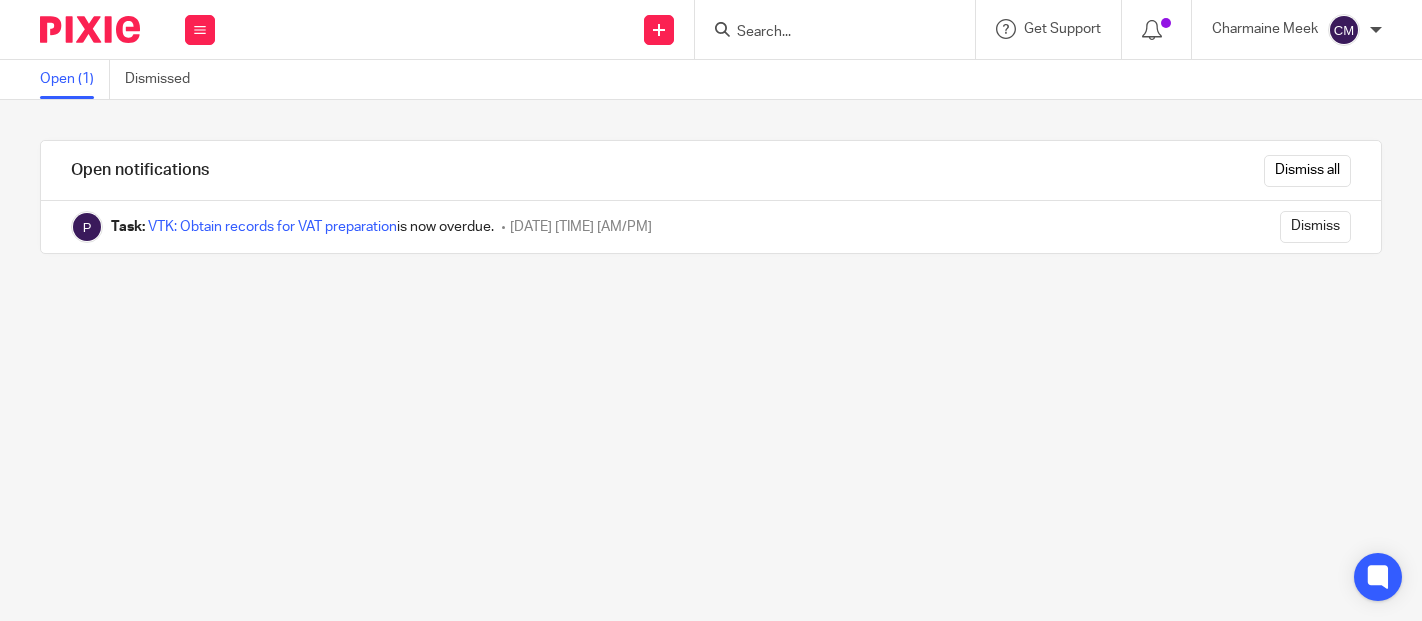 scroll, scrollTop: 0, scrollLeft: 0, axis: both 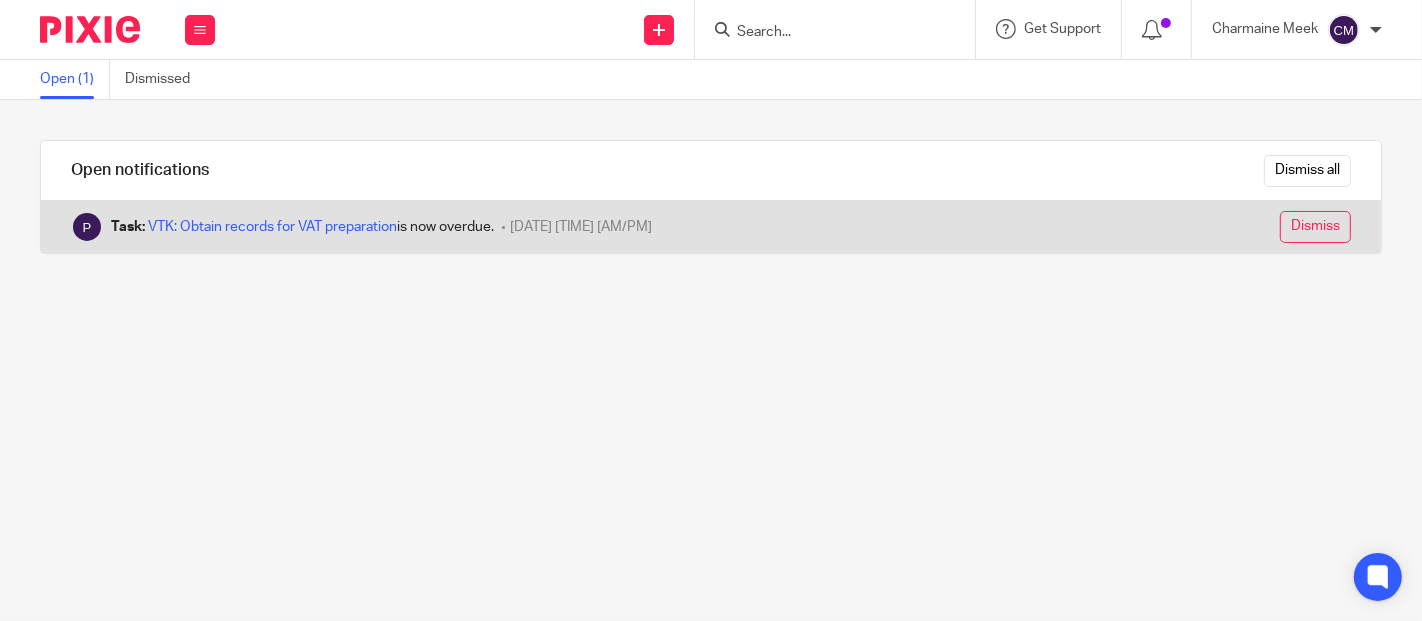 click on "Dismiss" at bounding box center [1315, 227] 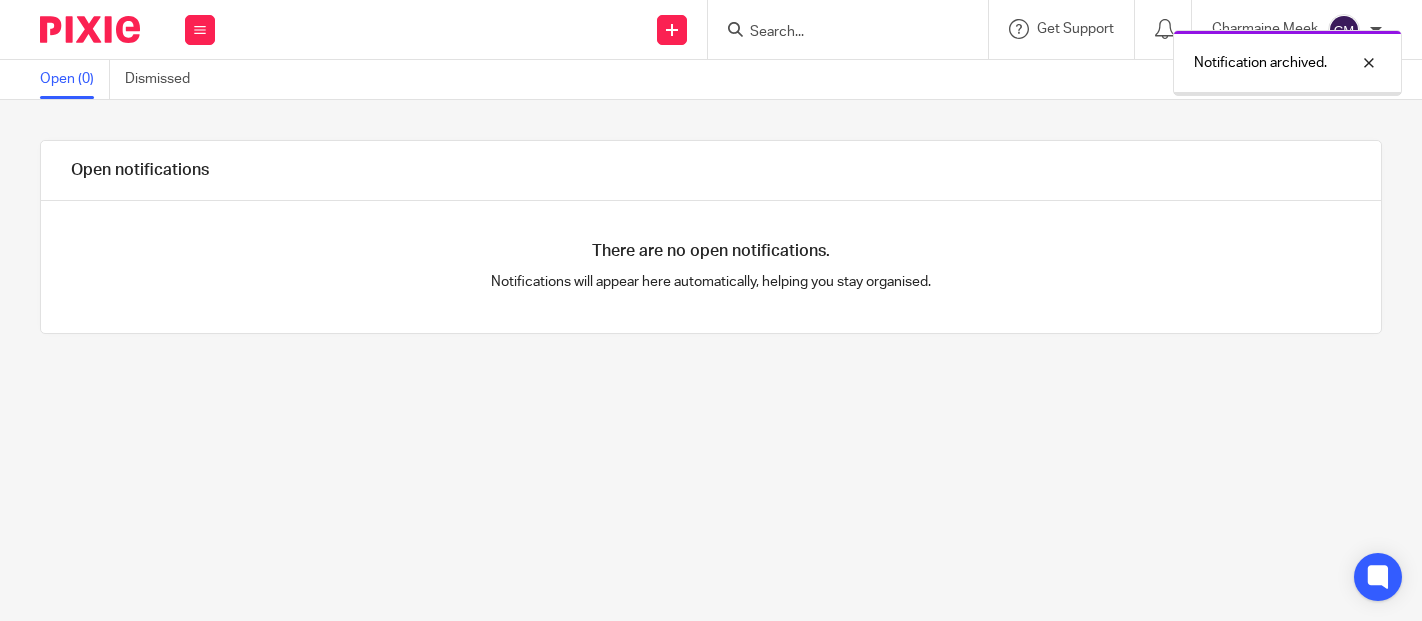 scroll, scrollTop: 0, scrollLeft: 0, axis: both 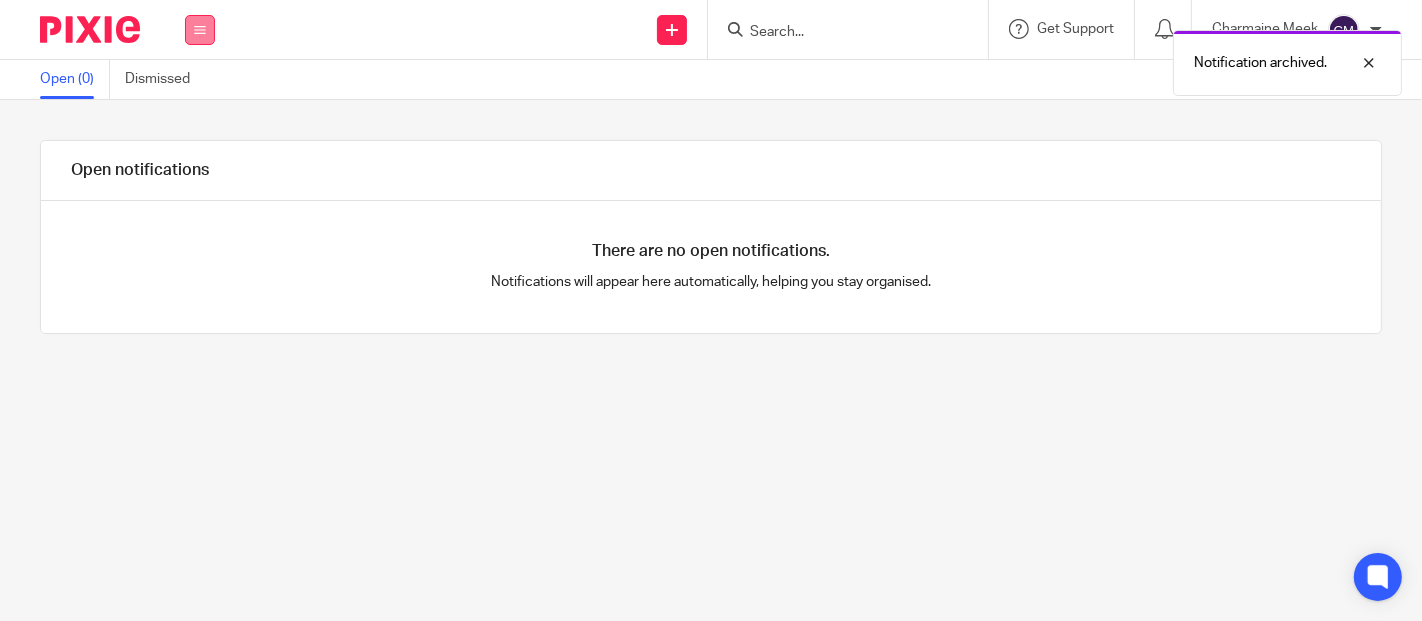 click at bounding box center [200, 30] 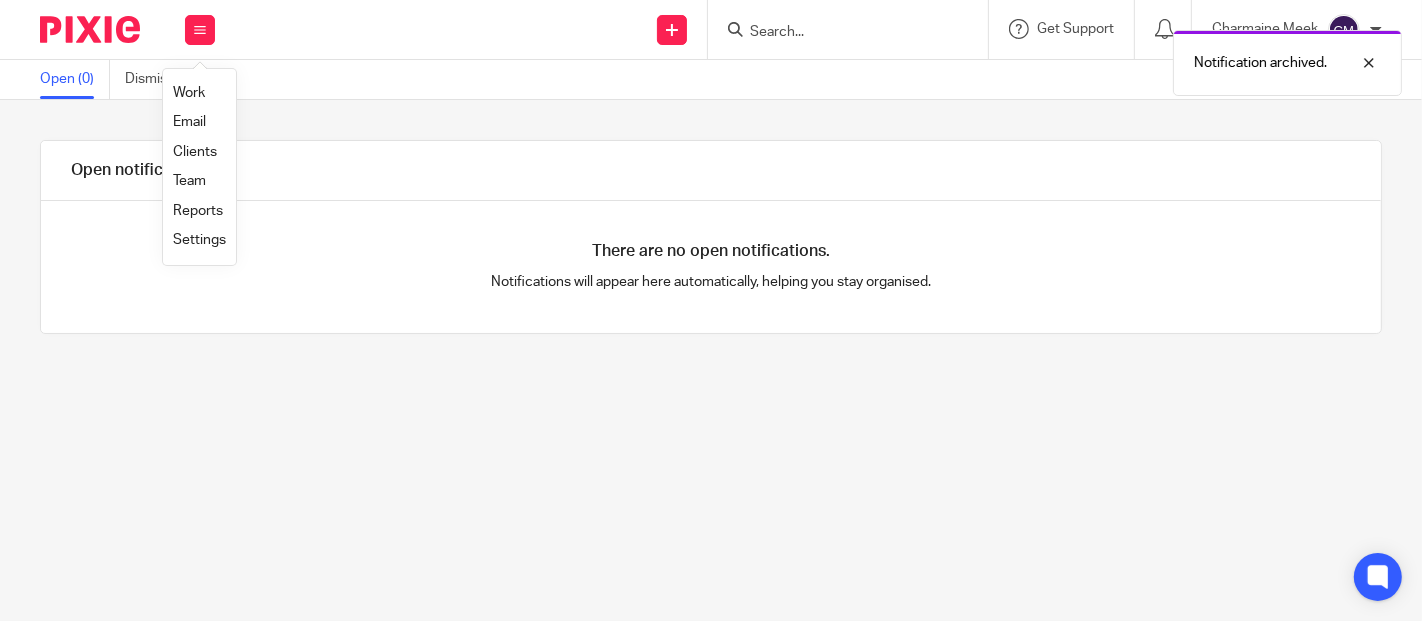 click on "Work" at bounding box center [189, 93] 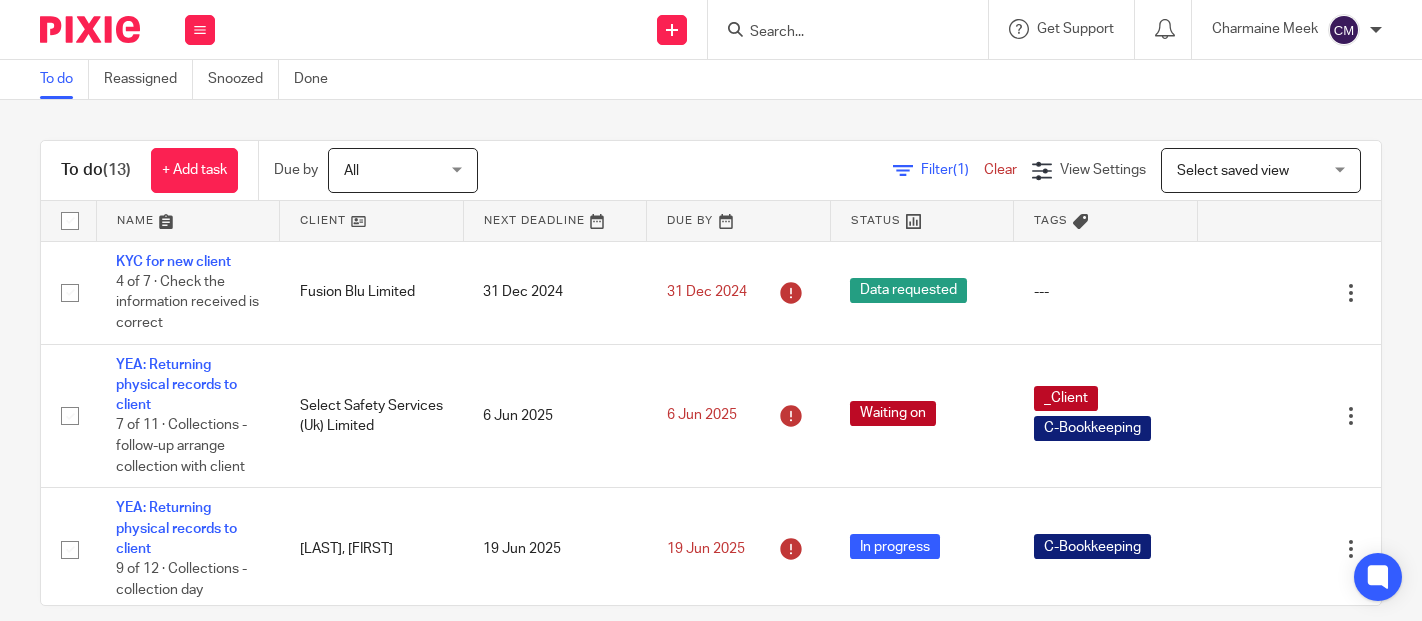 scroll, scrollTop: 0, scrollLeft: 0, axis: both 